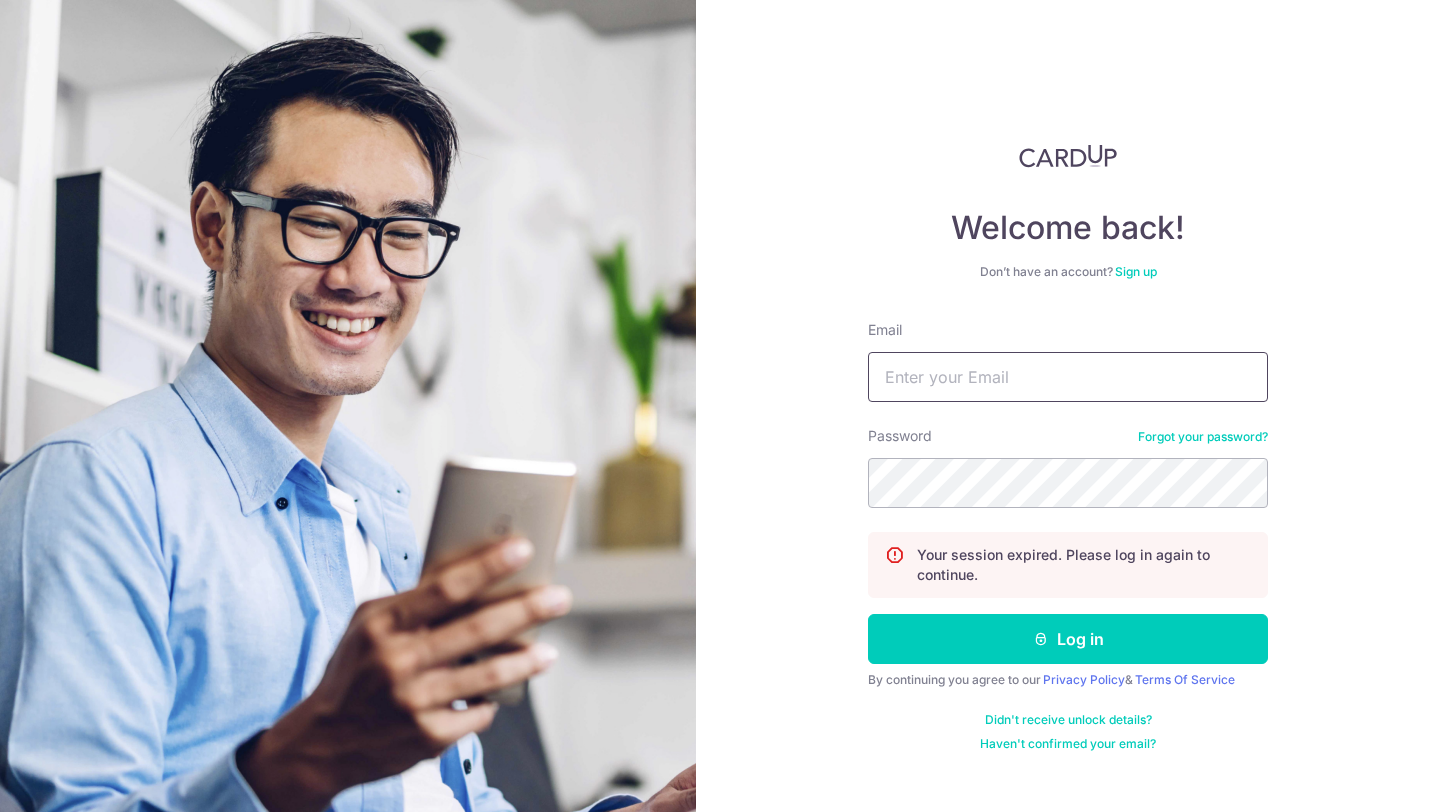 scroll, scrollTop: 0, scrollLeft: 0, axis: both 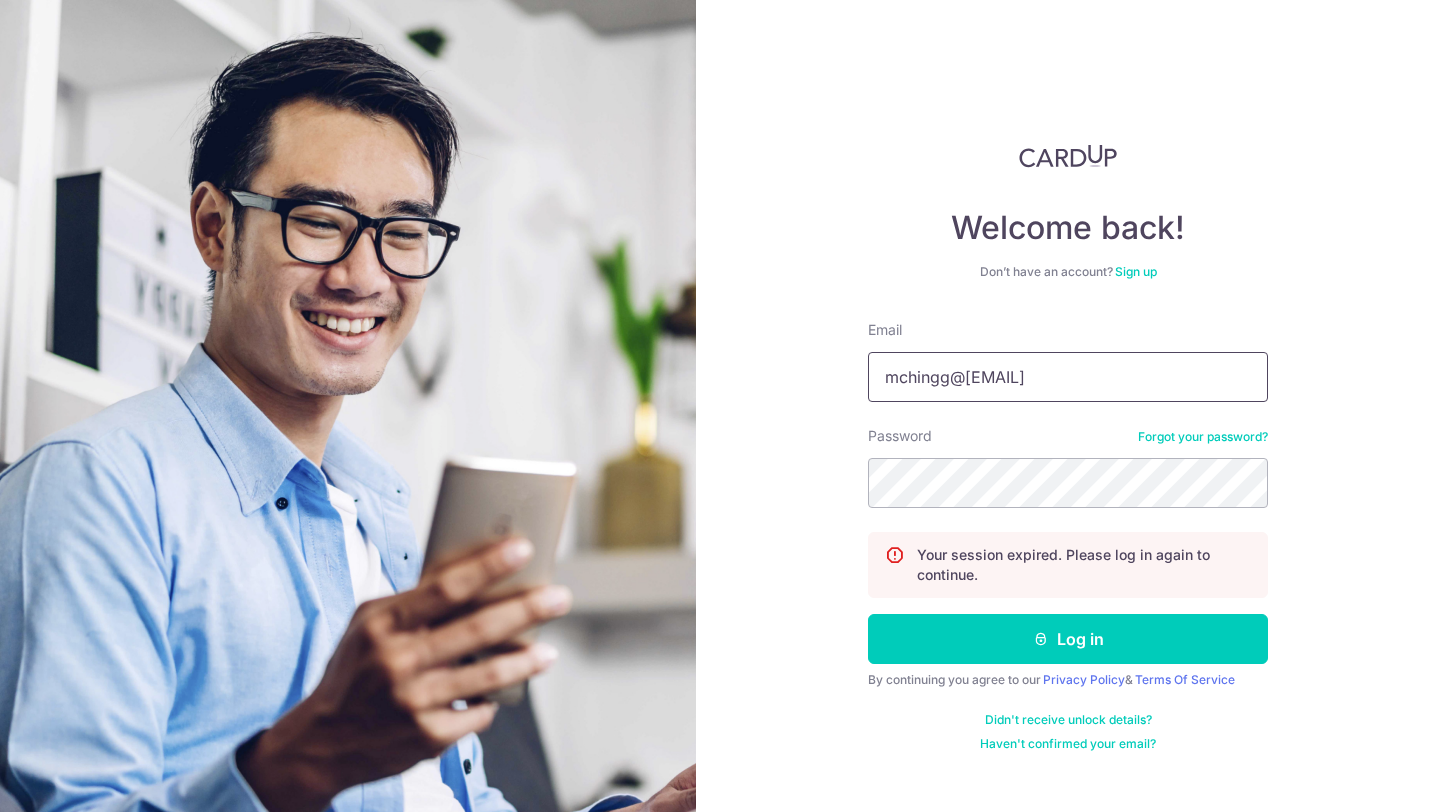 type on "[EMAIL]" 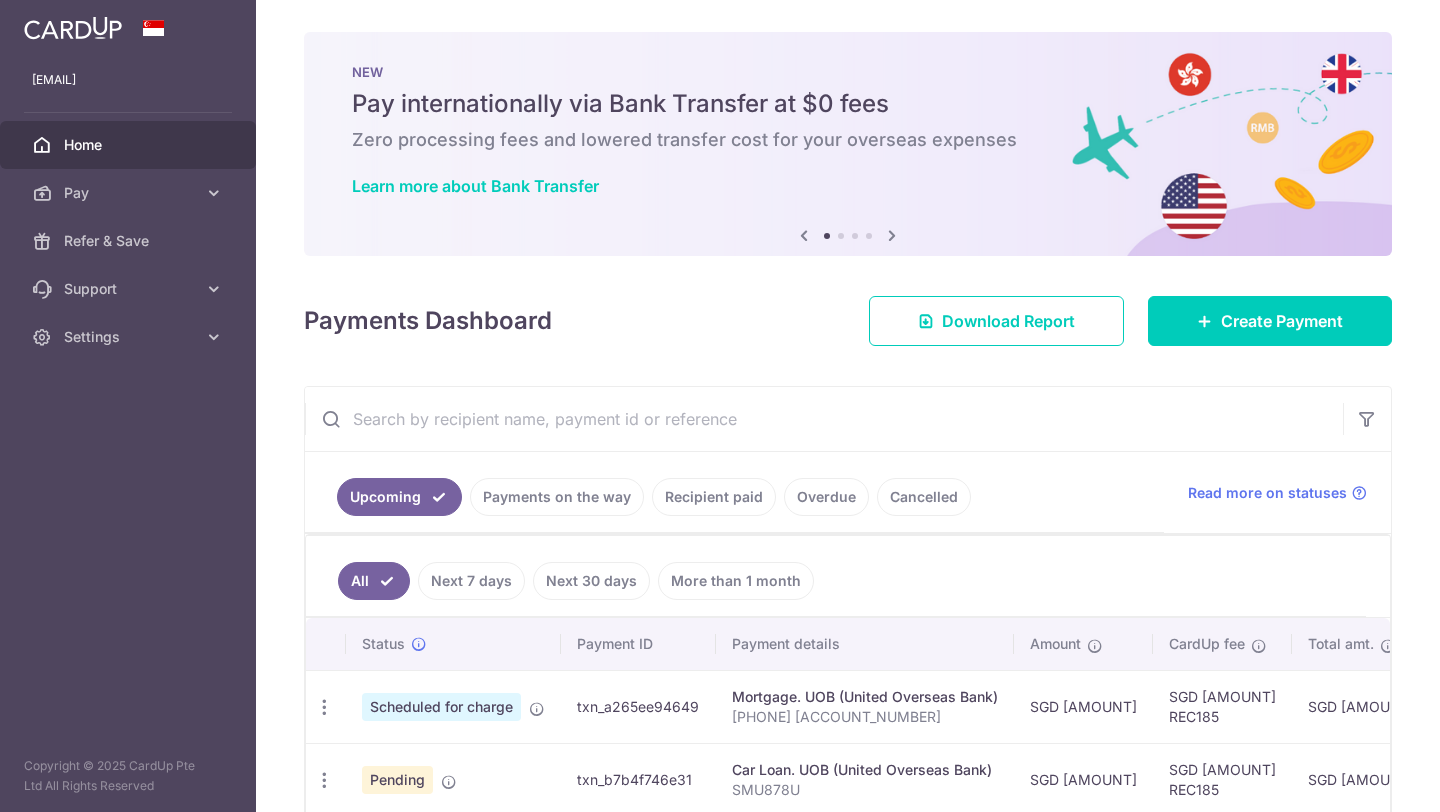 scroll, scrollTop: 0, scrollLeft: 0, axis: both 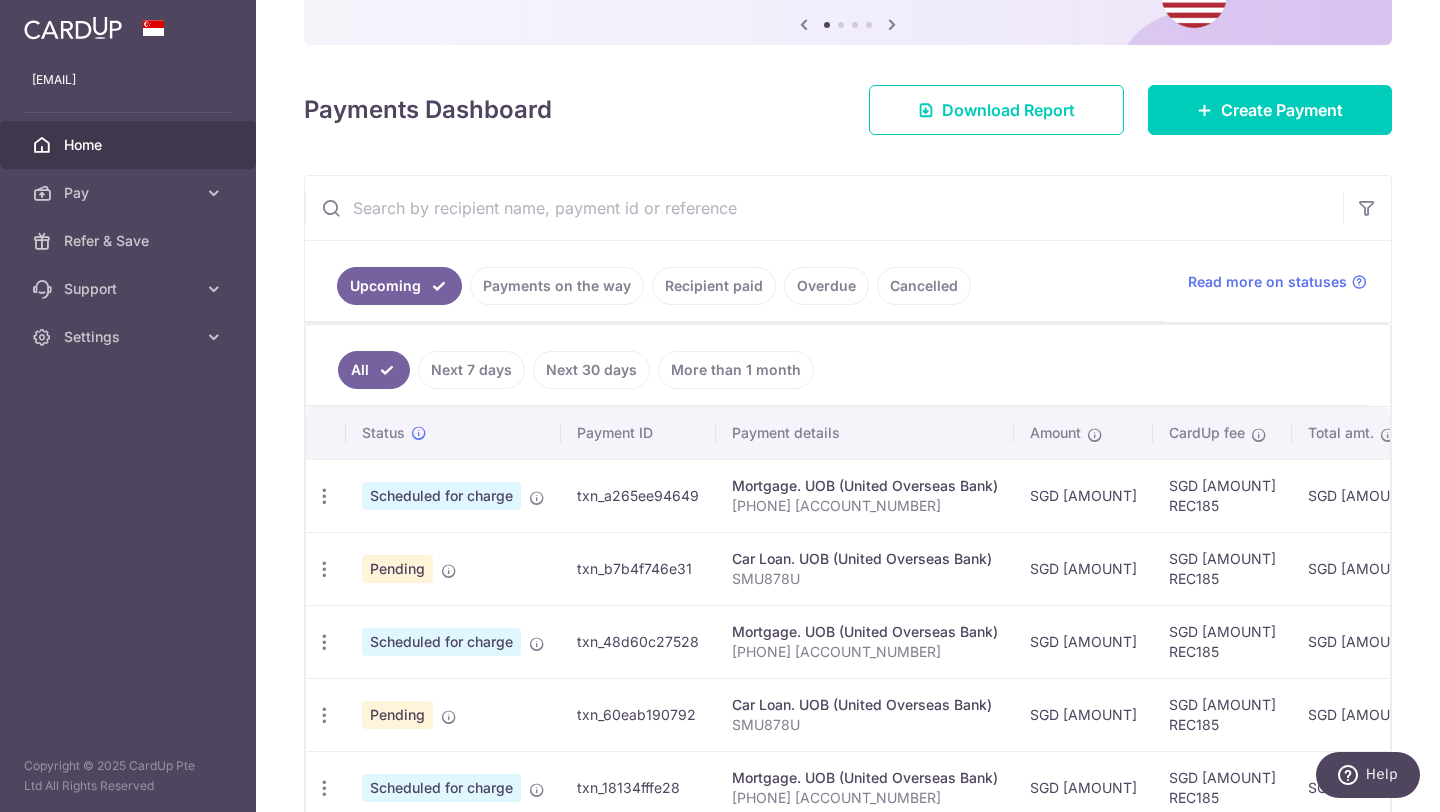 click on "Cancelled" at bounding box center [924, 286] 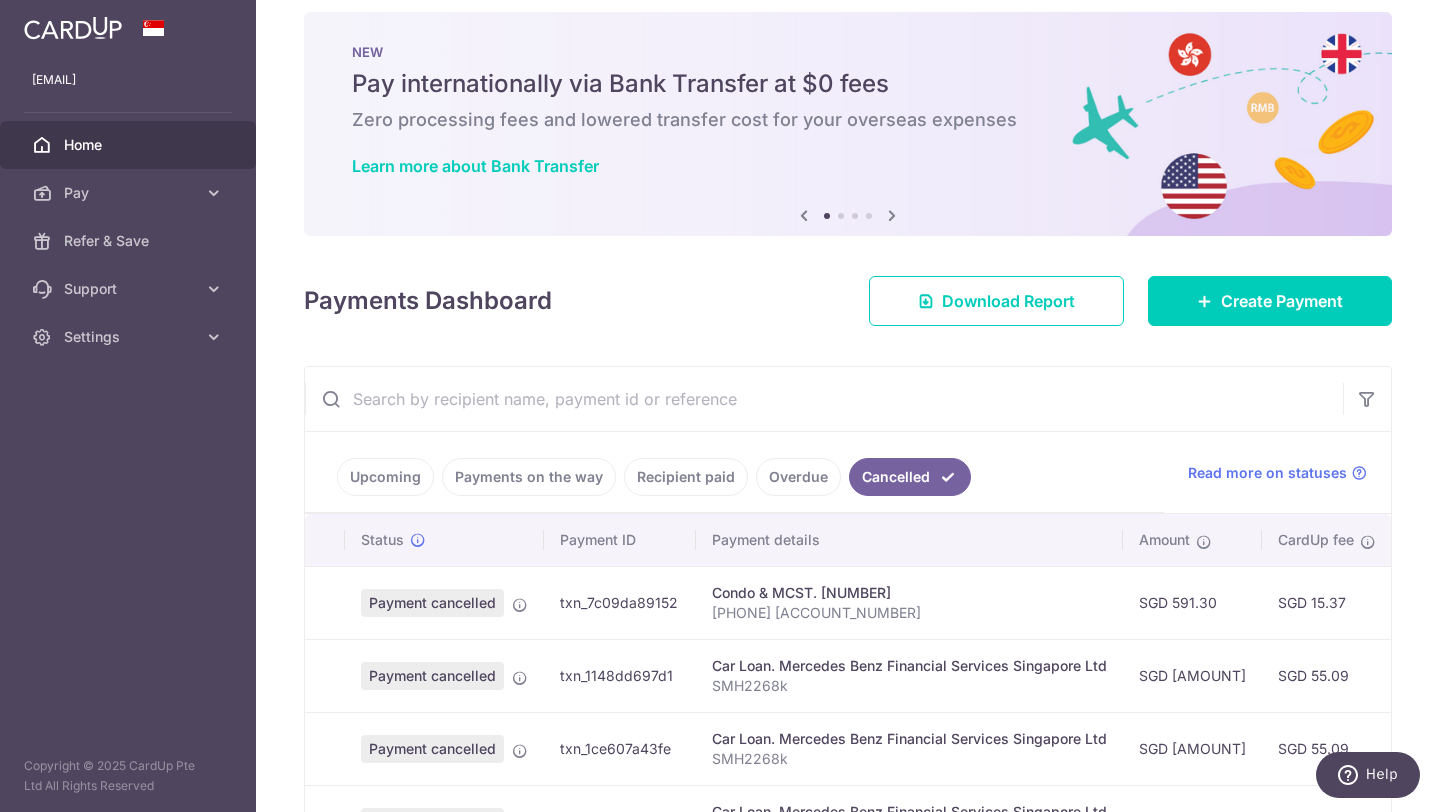 scroll, scrollTop: 211, scrollLeft: 0, axis: vertical 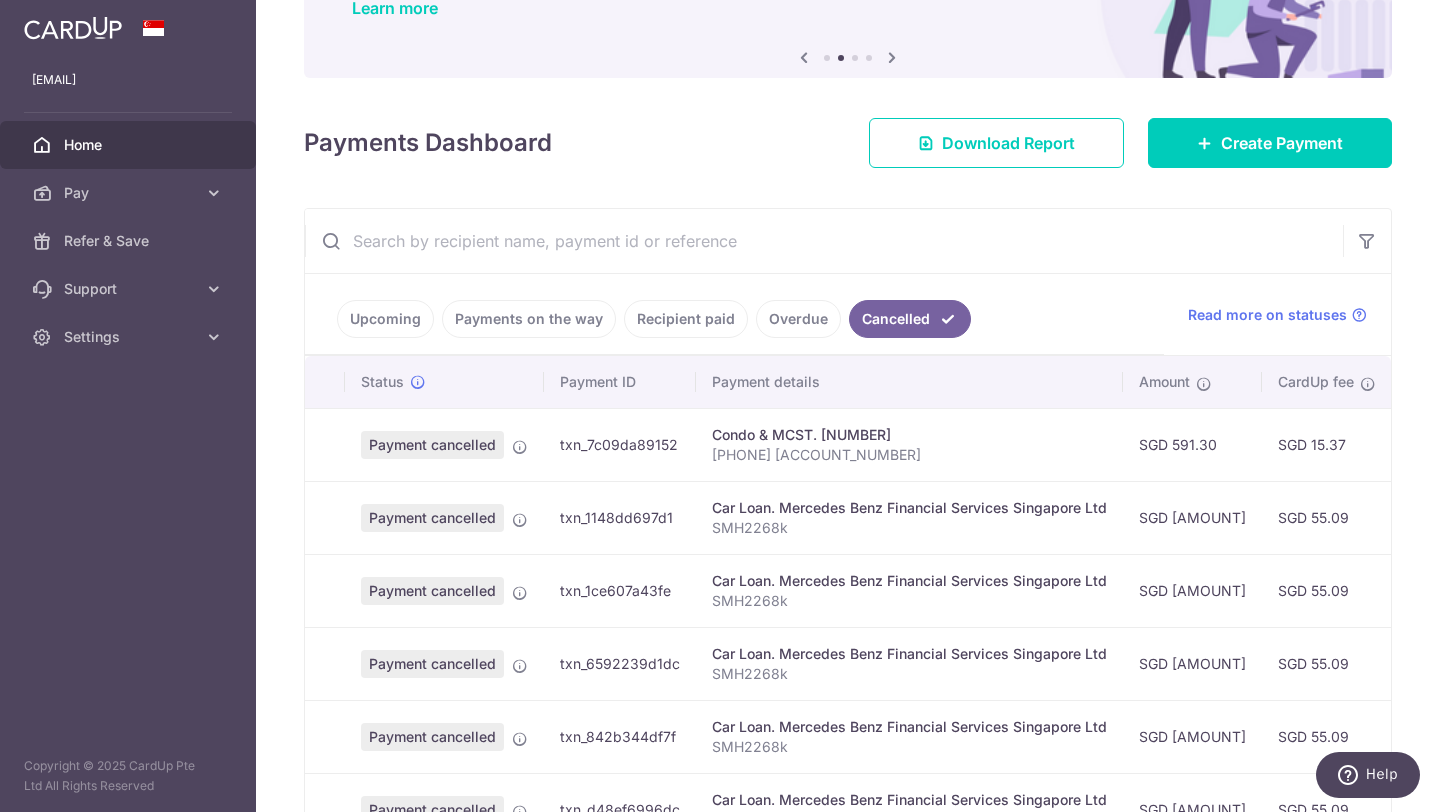 click on "Overdue" at bounding box center [798, 319] 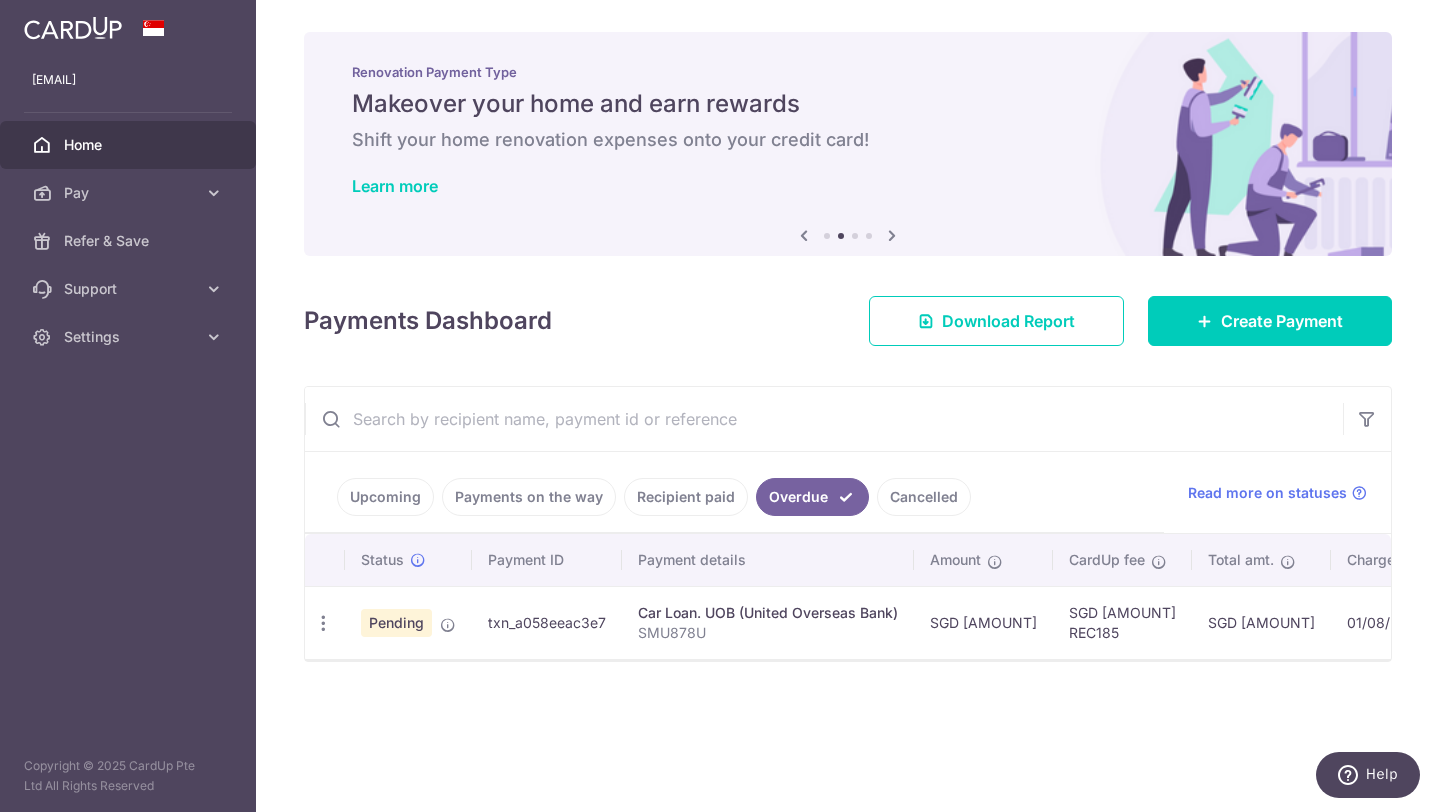 scroll, scrollTop: 0, scrollLeft: 0, axis: both 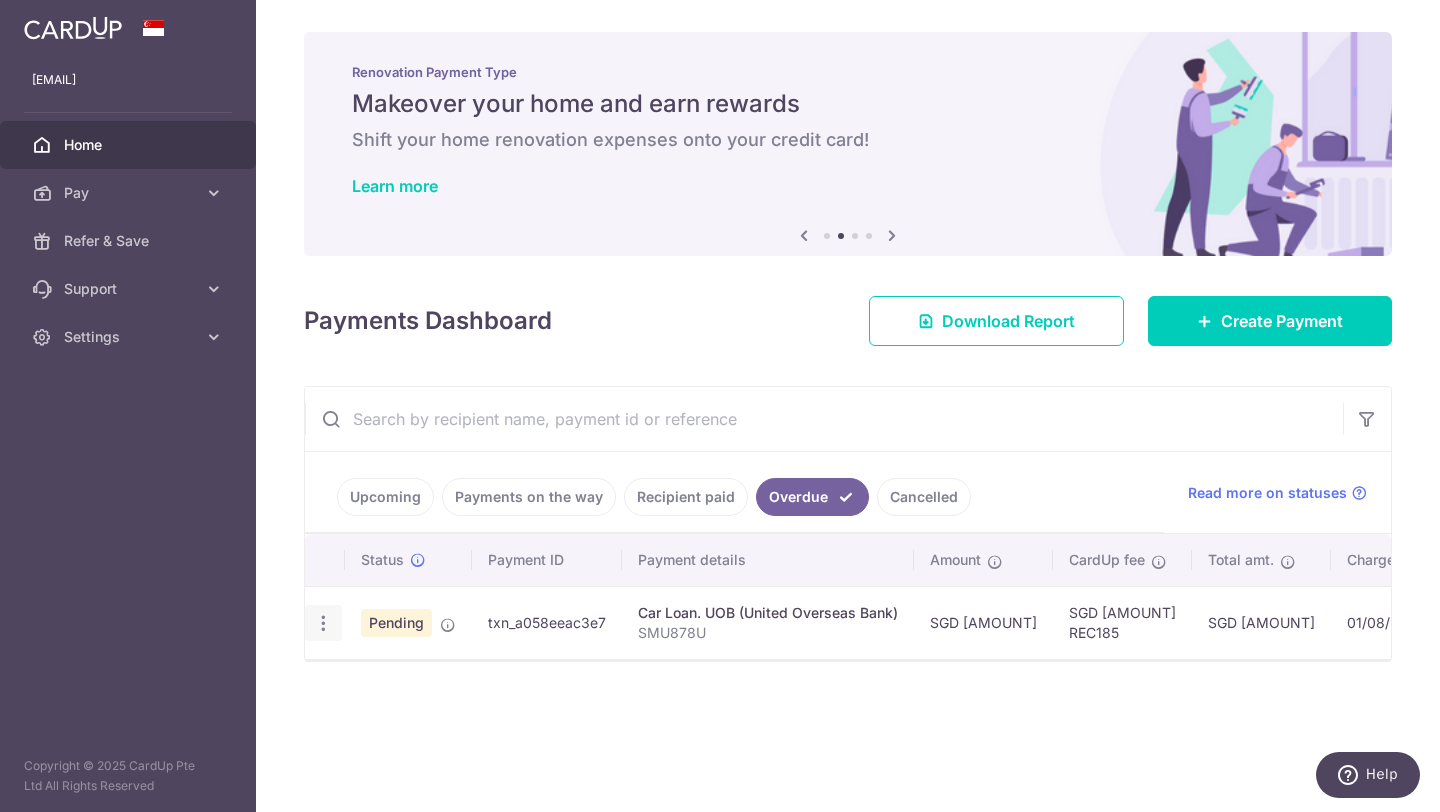 click at bounding box center (323, 623) 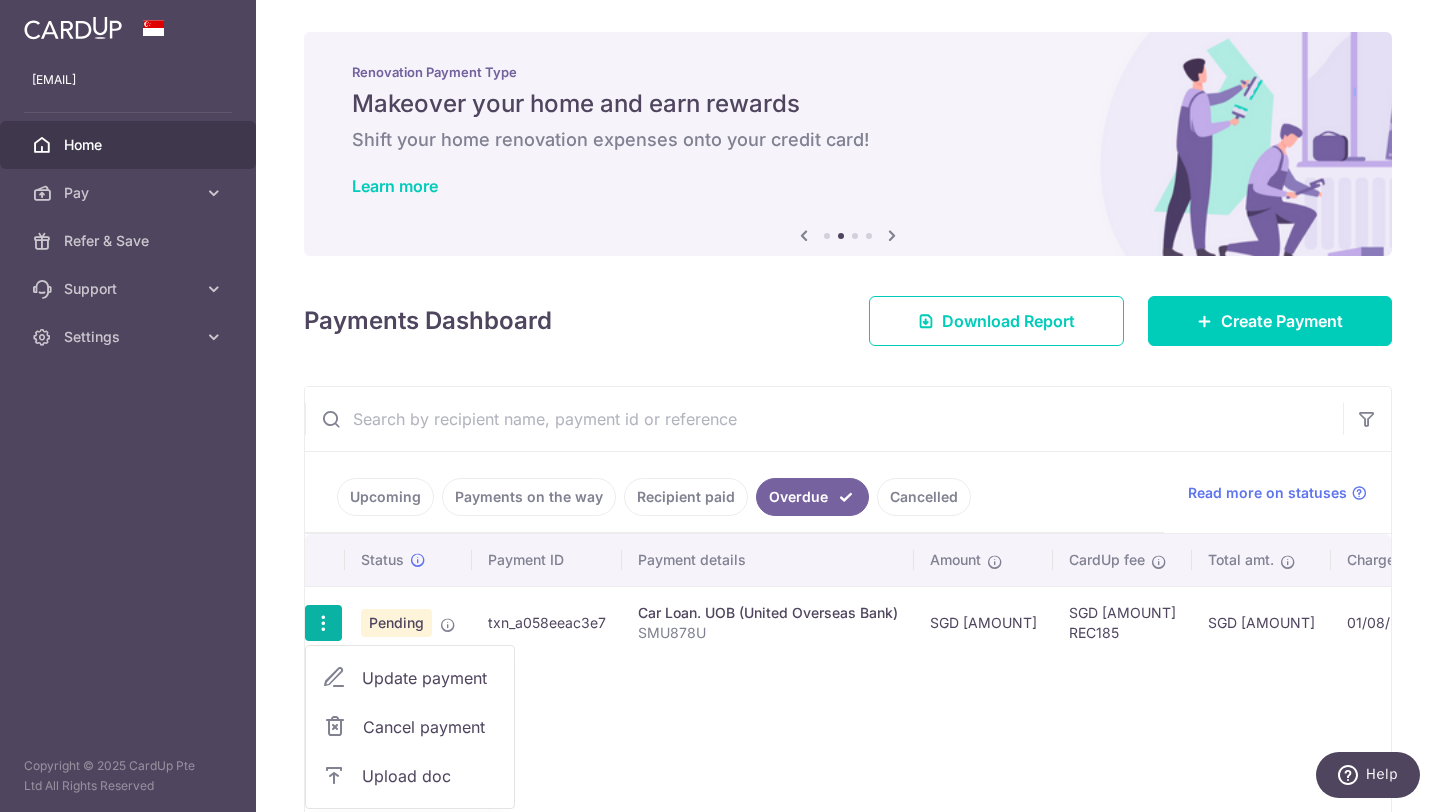 click on "Update payment" at bounding box center (430, 678) 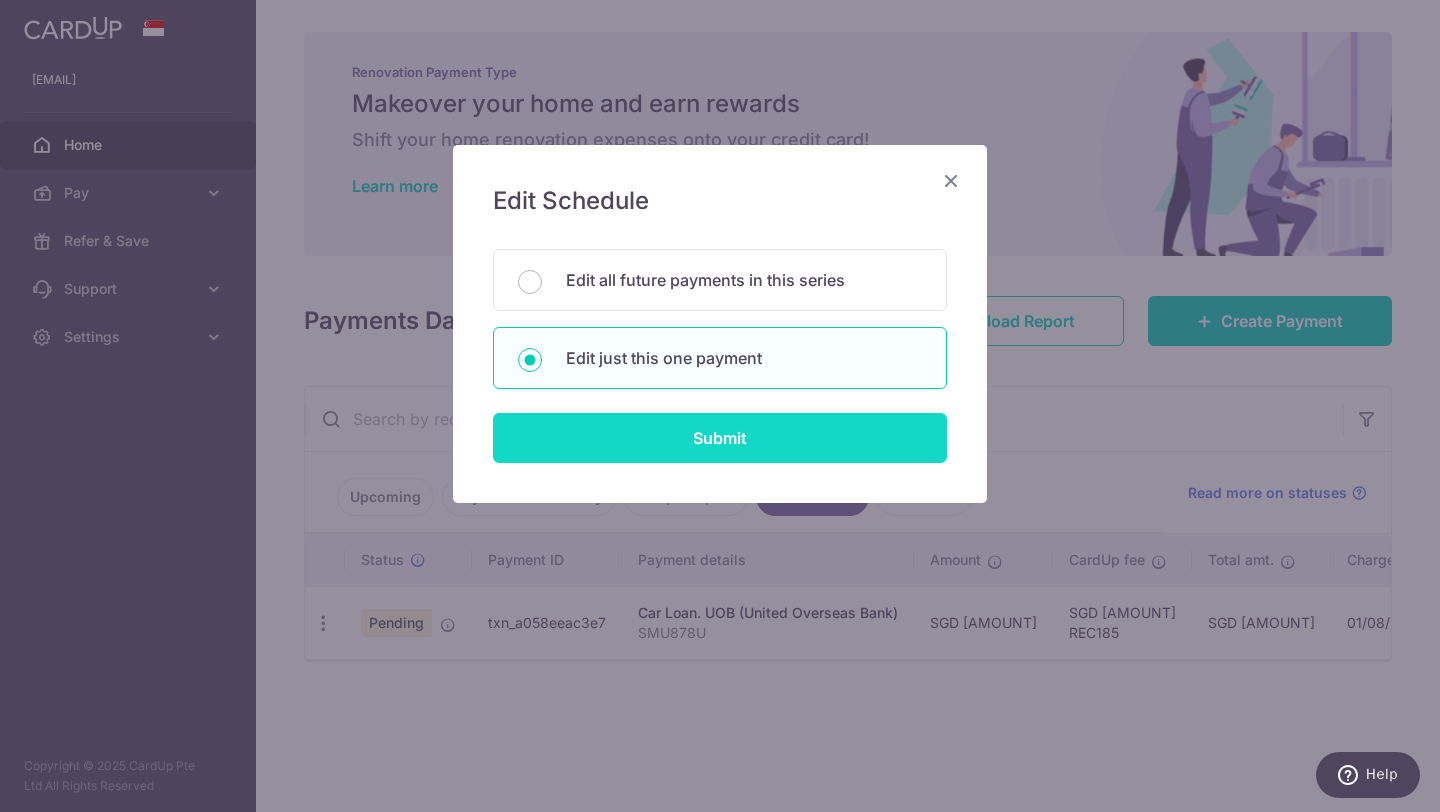 click on "Submit" at bounding box center [720, 438] 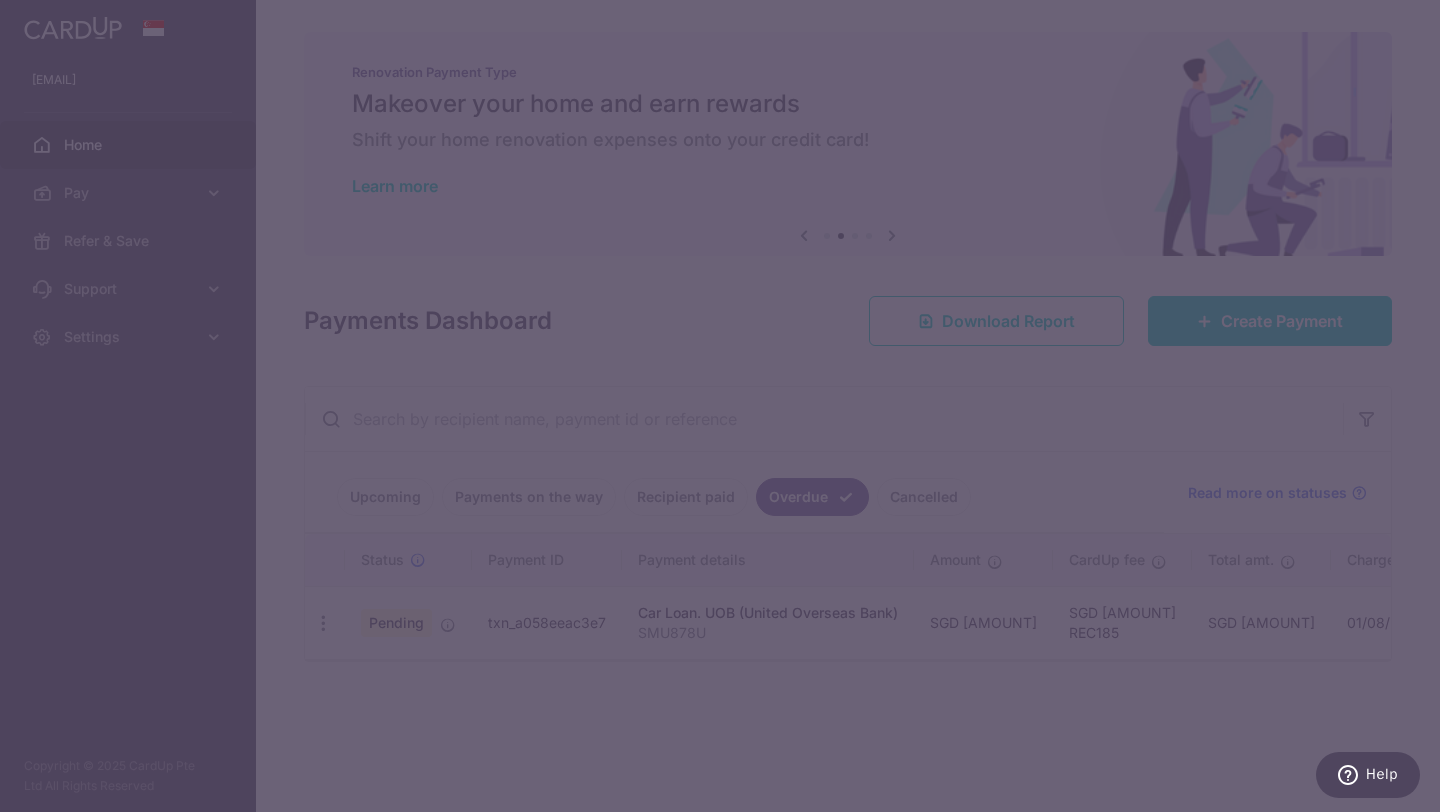 type on "REC185" 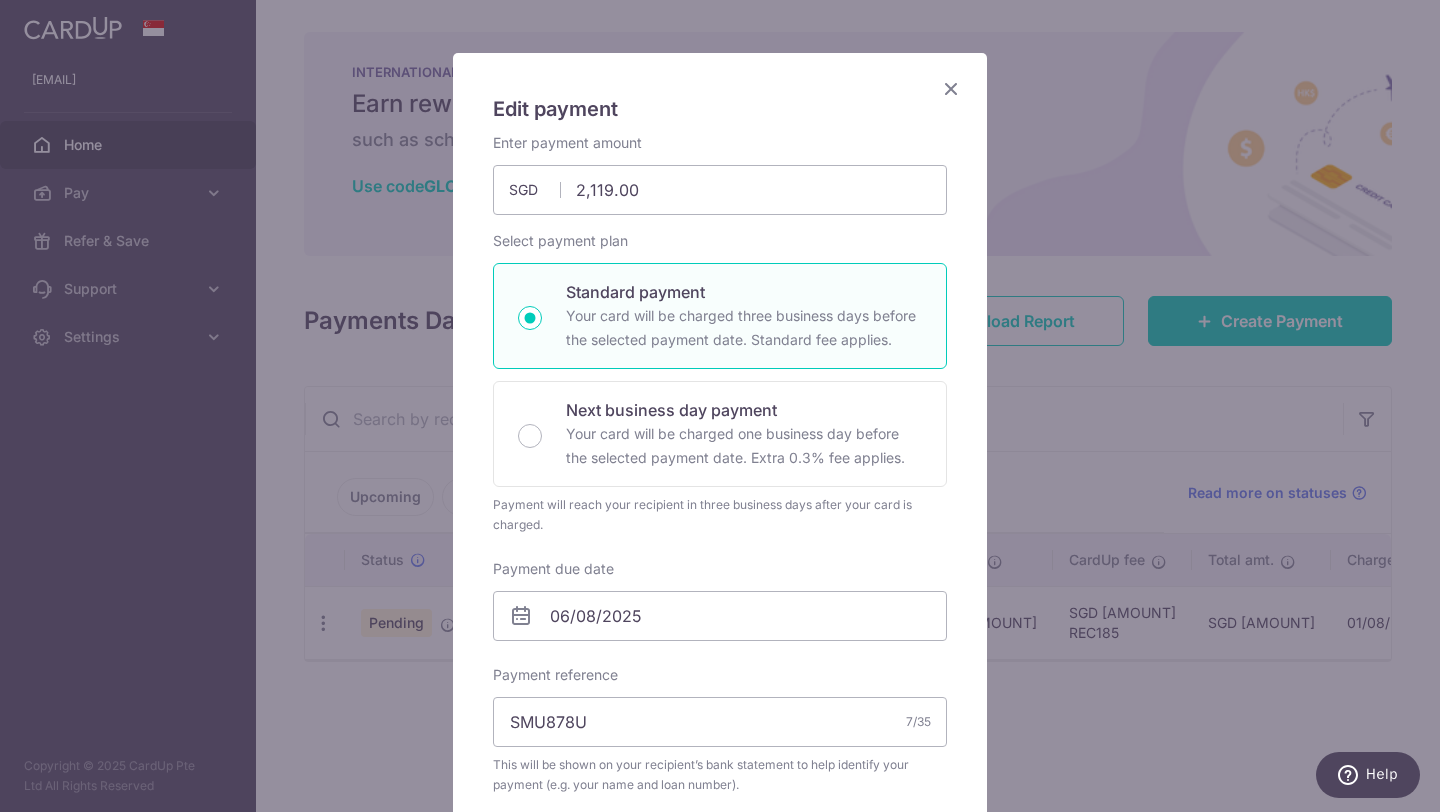 scroll, scrollTop: 0, scrollLeft: 0, axis: both 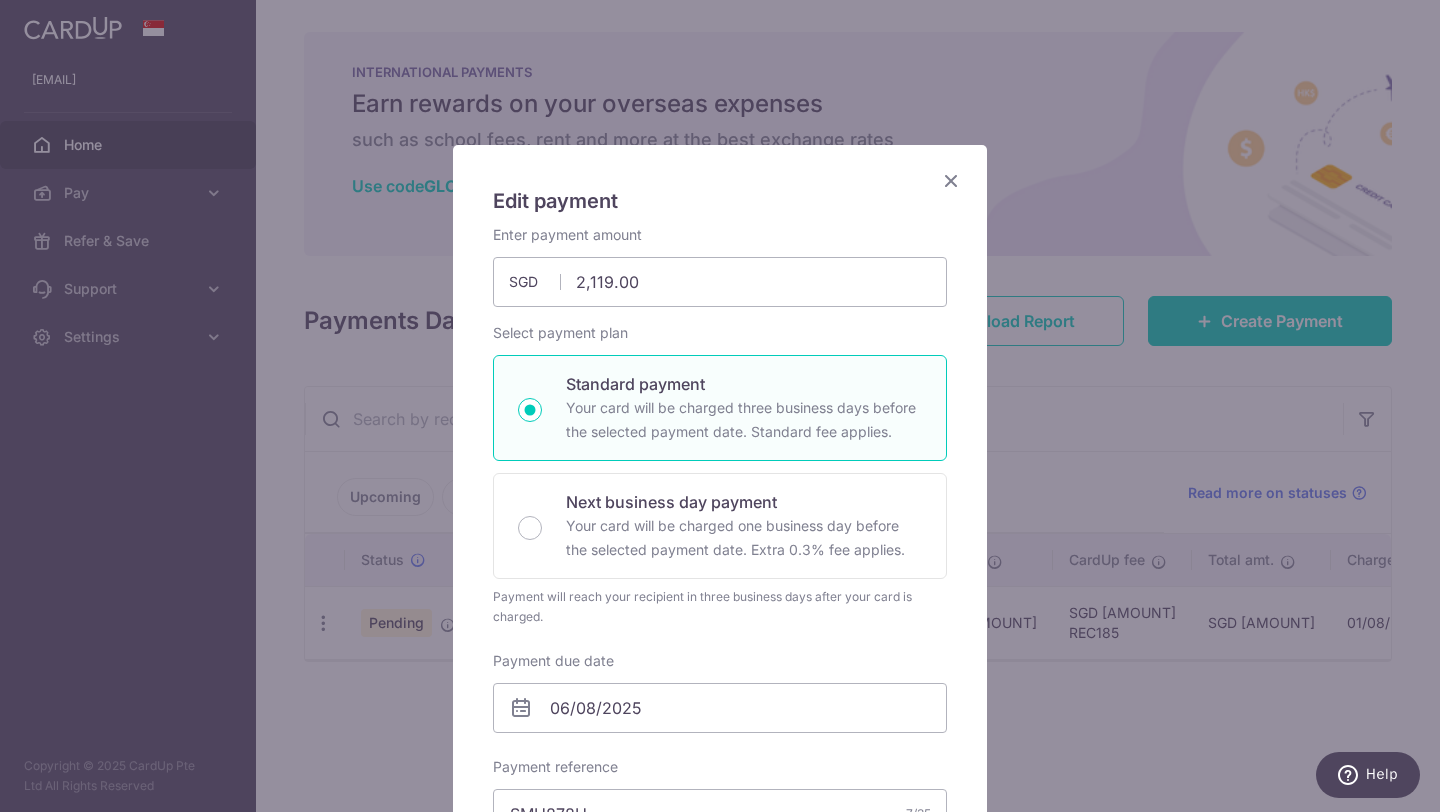 click at bounding box center [951, 180] 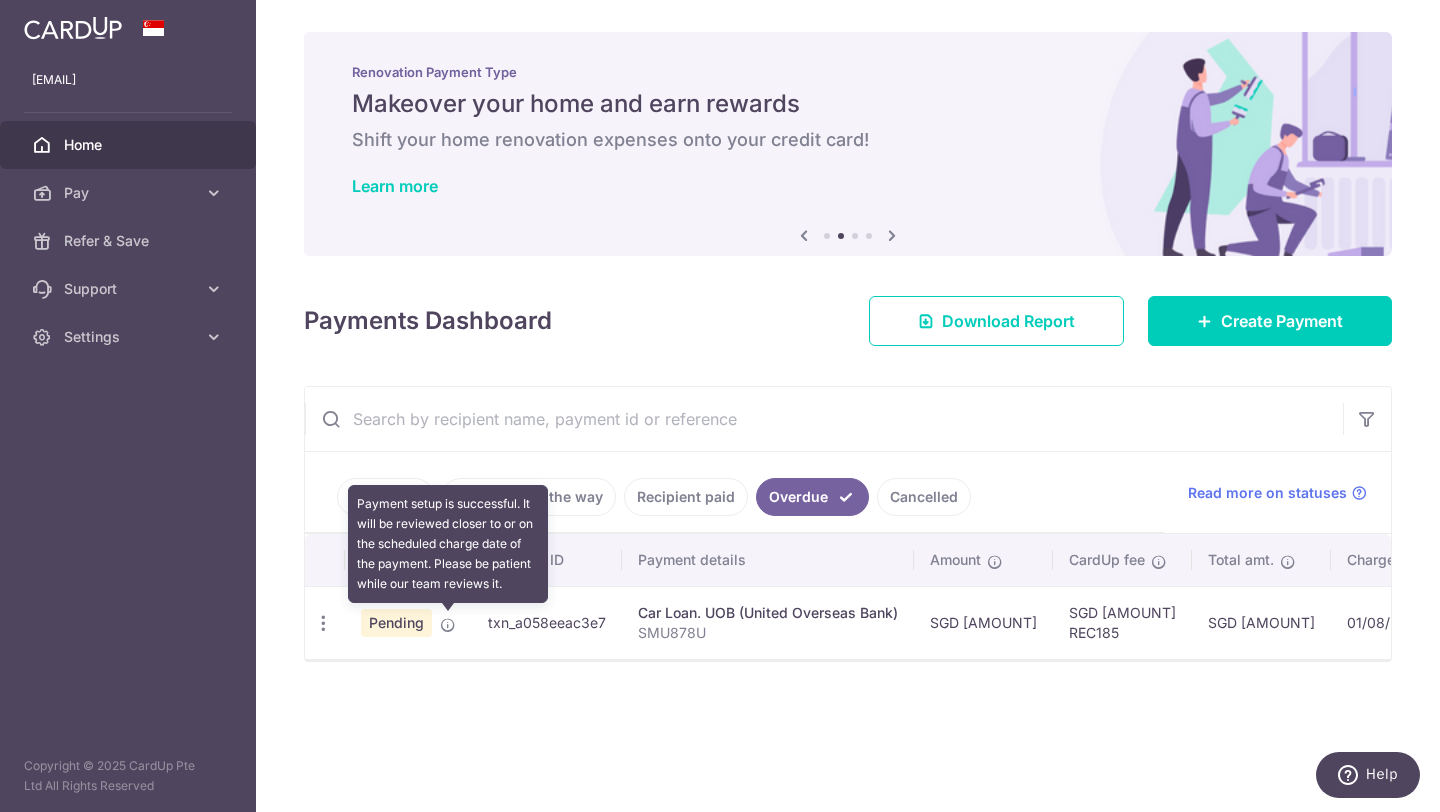 click at bounding box center [448, 625] 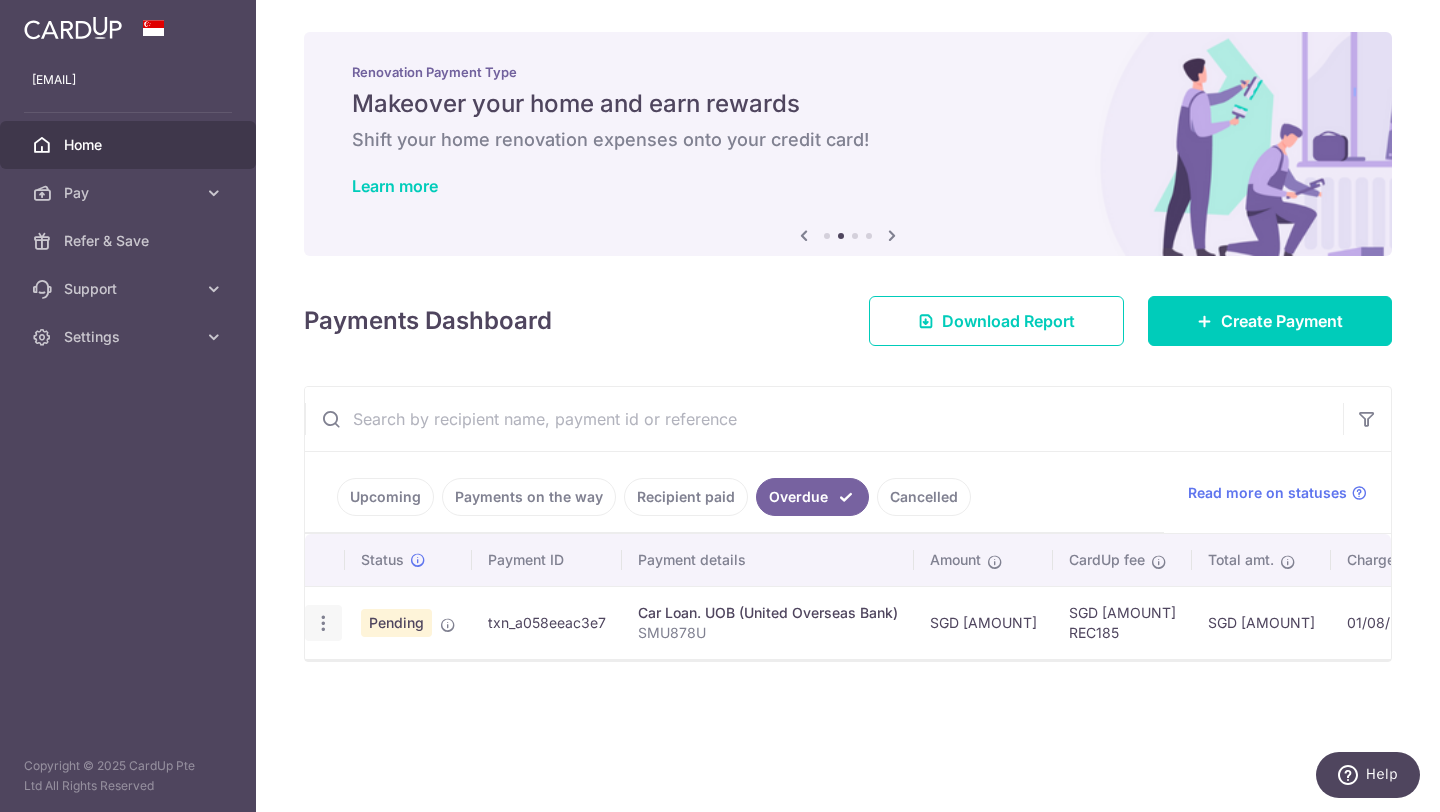 click on "Update payment
Cancel payment
Upload doc" at bounding box center (323, 623) 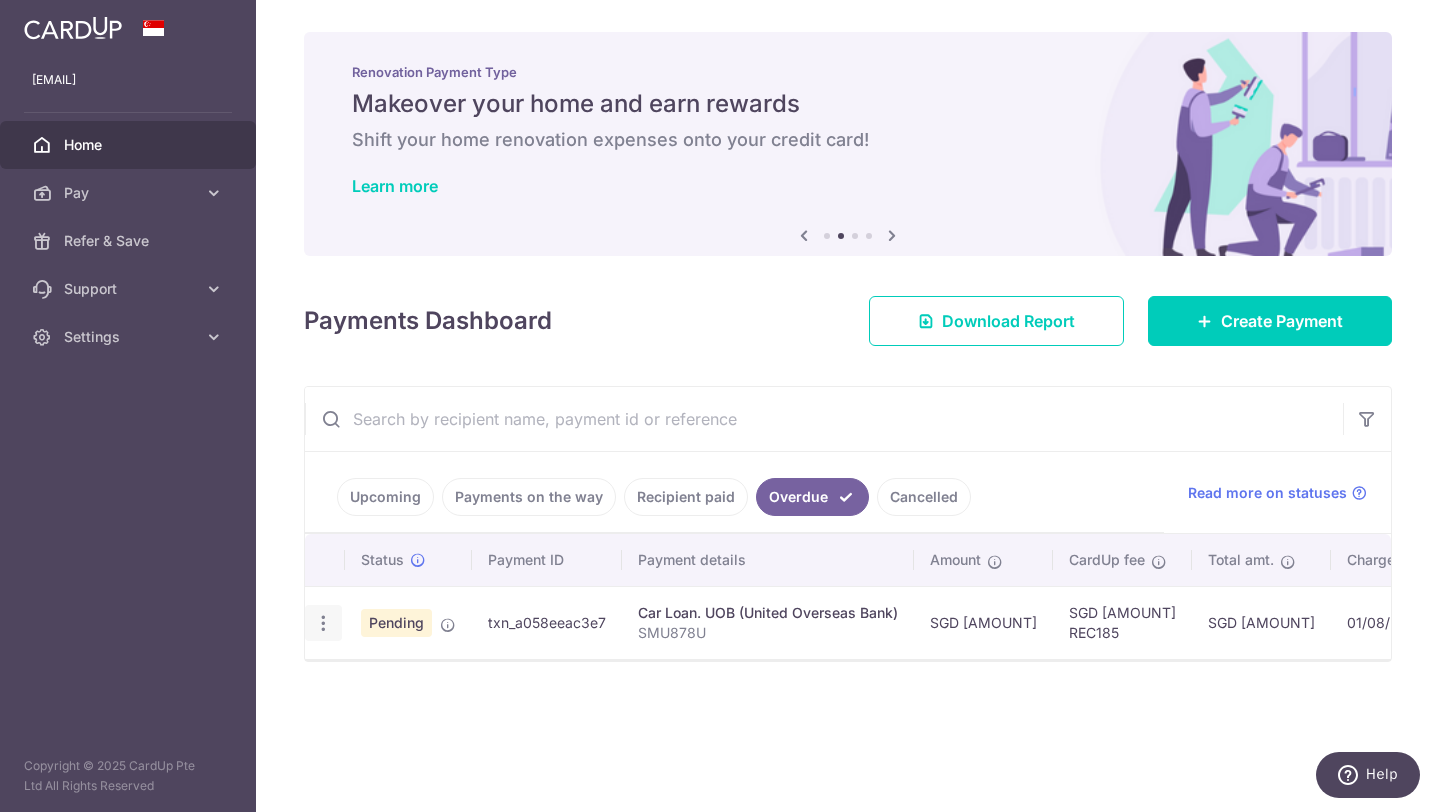 click at bounding box center [323, 623] 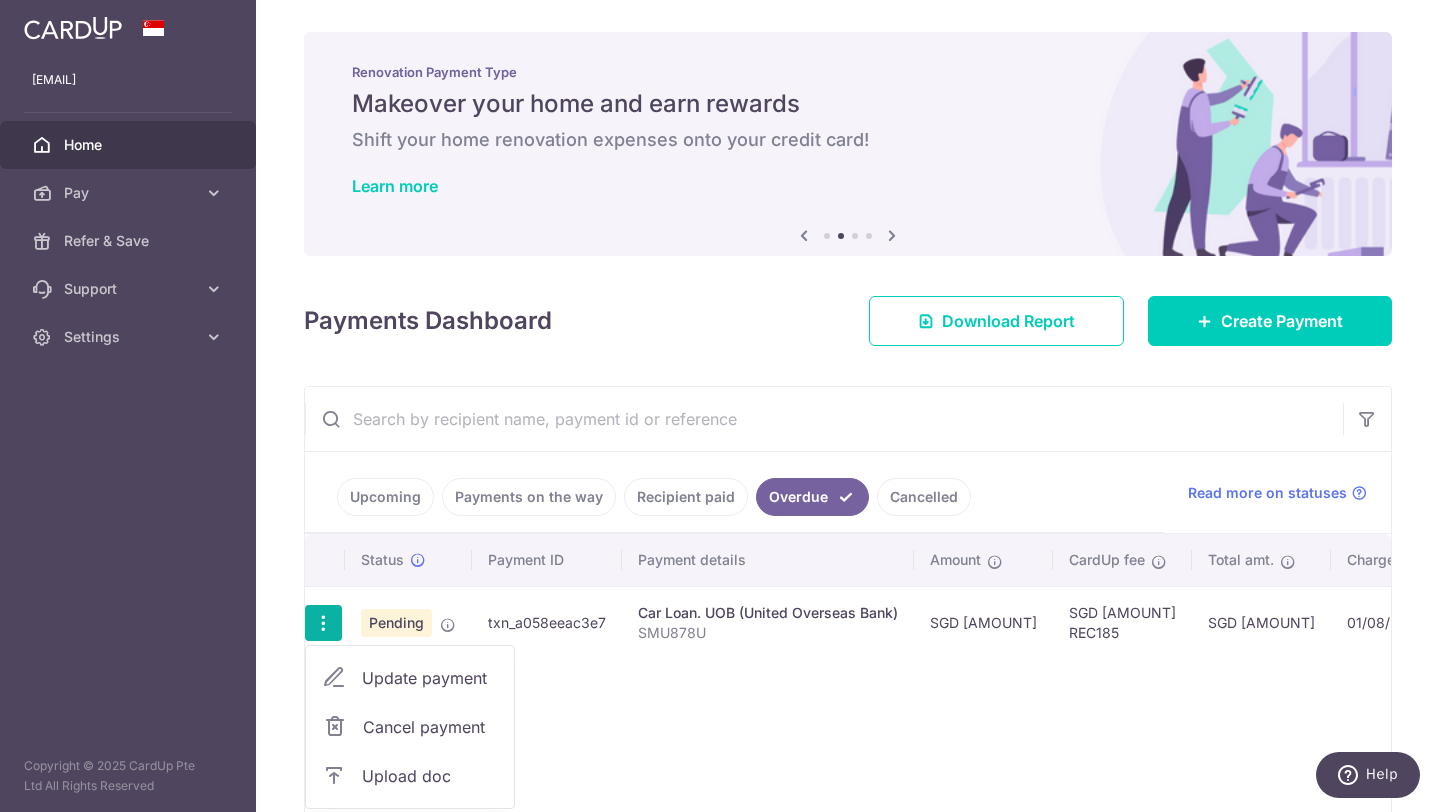 click at bounding box center [323, 623] 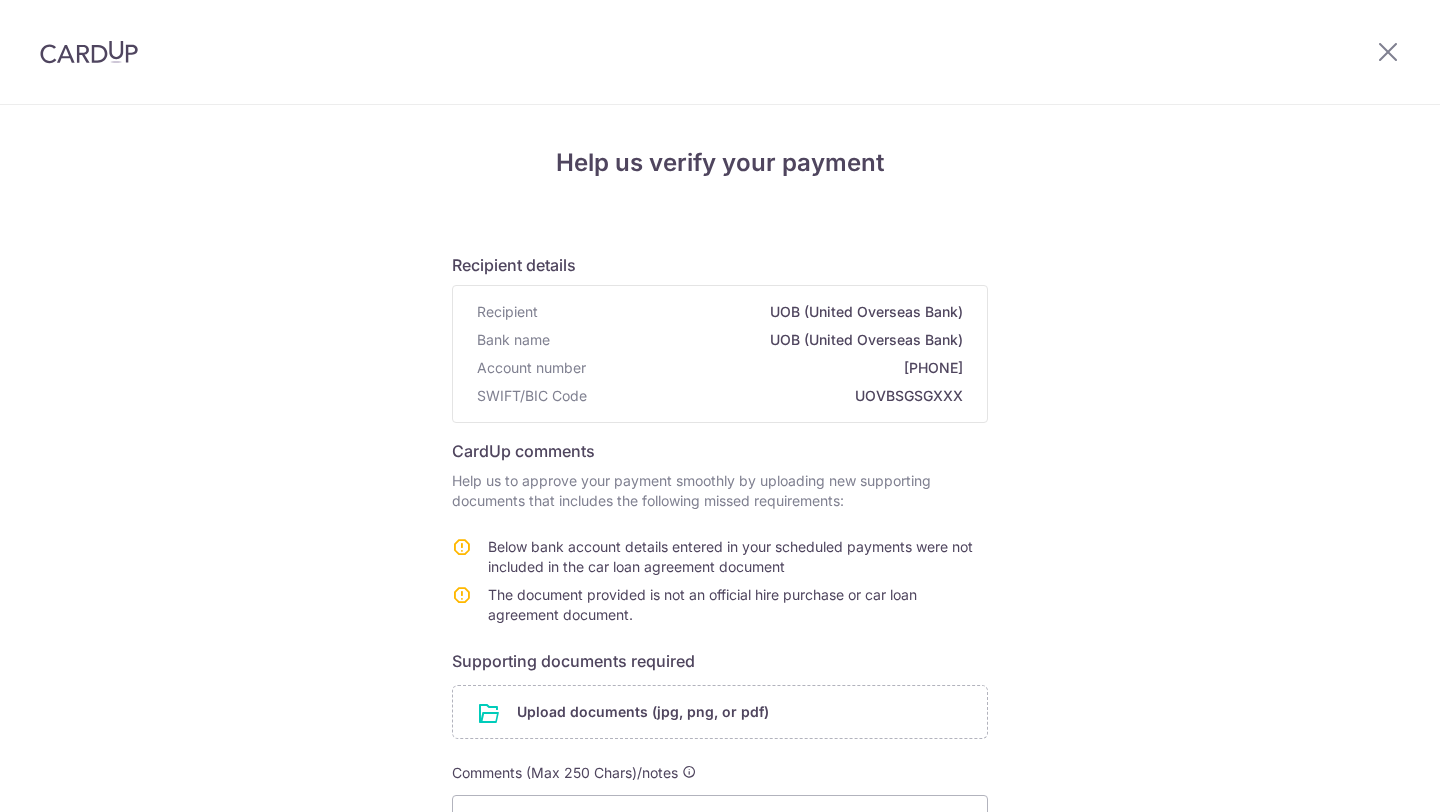 scroll, scrollTop: 0, scrollLeft: 0, axis: both 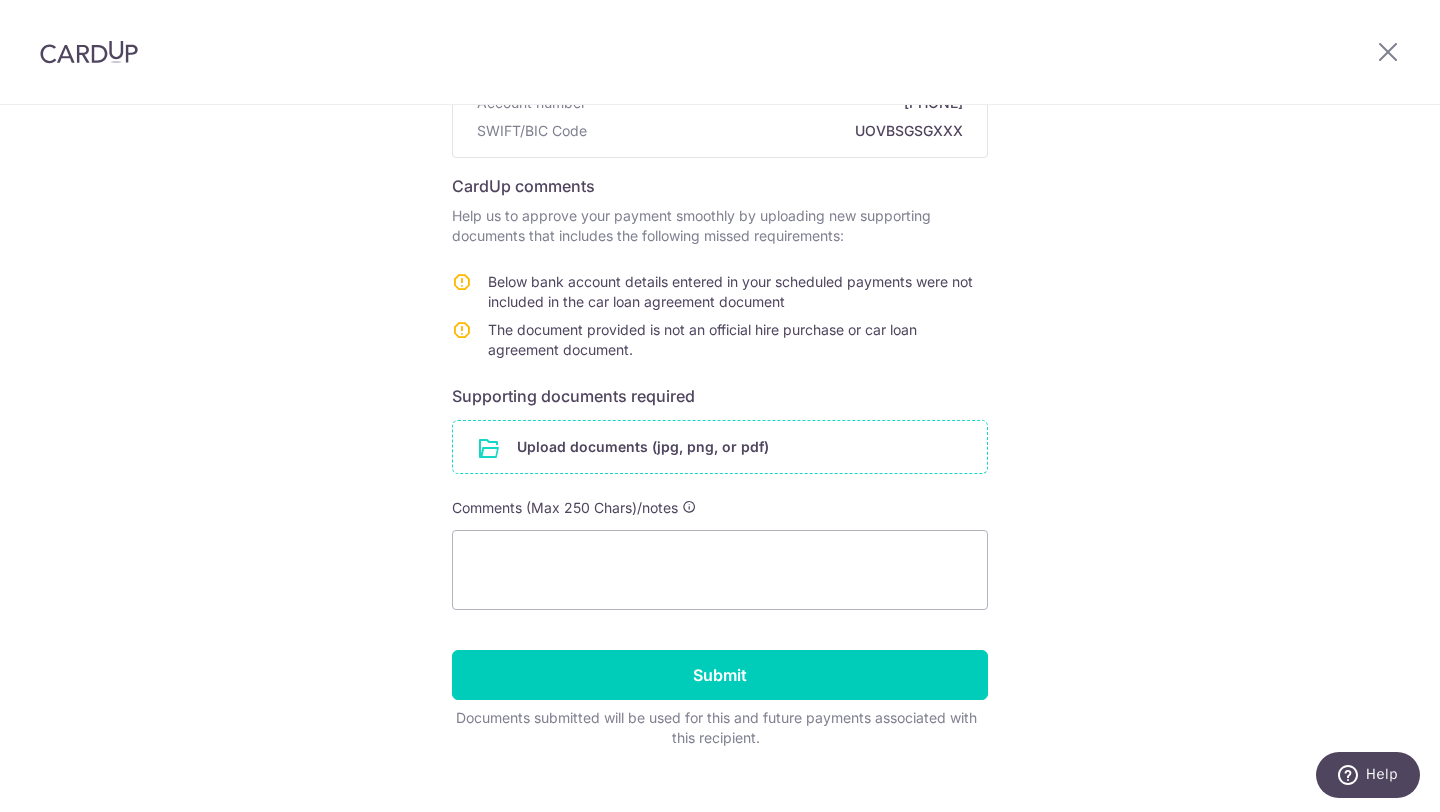 click at bounding box center [720, 447] 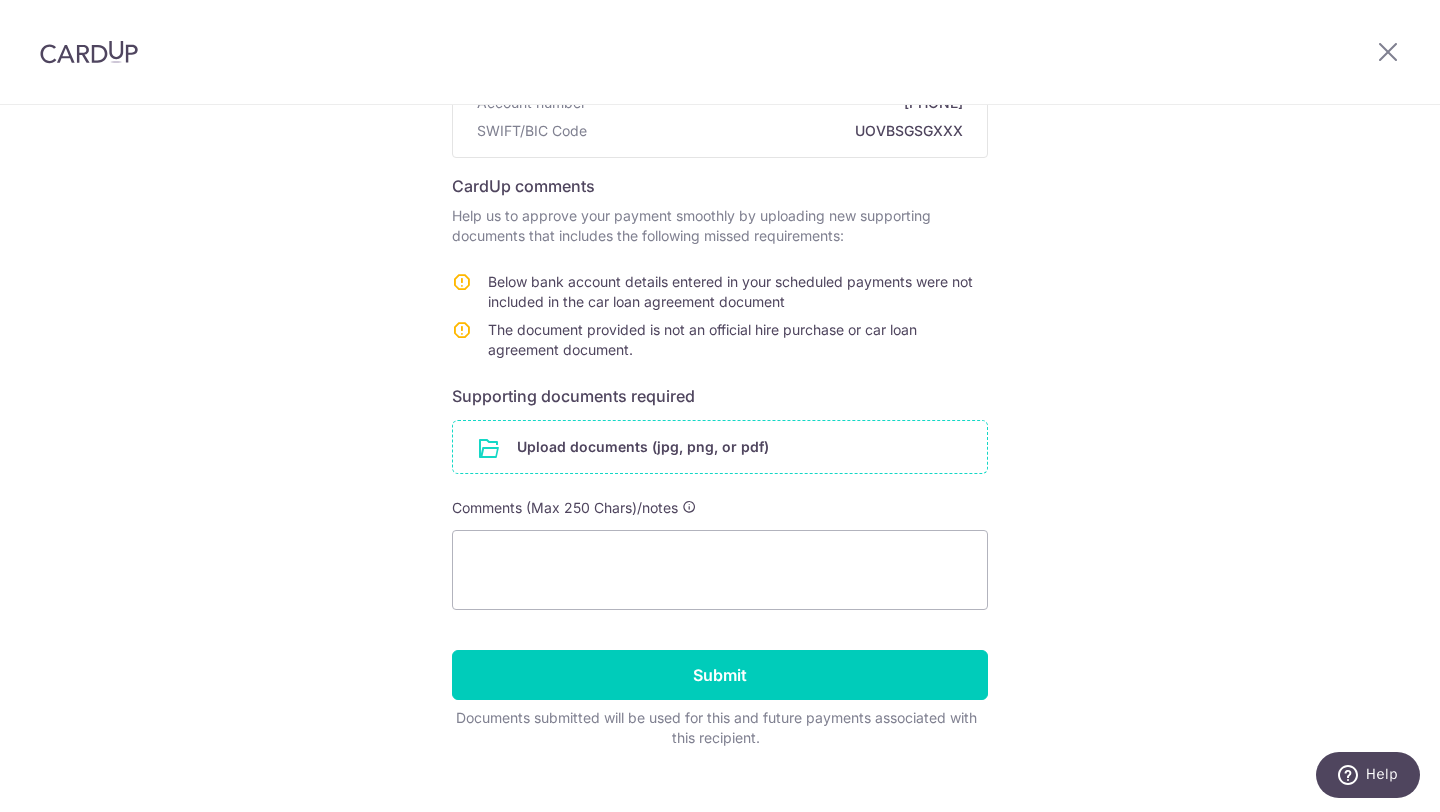 click at bounding box center [720, 447] 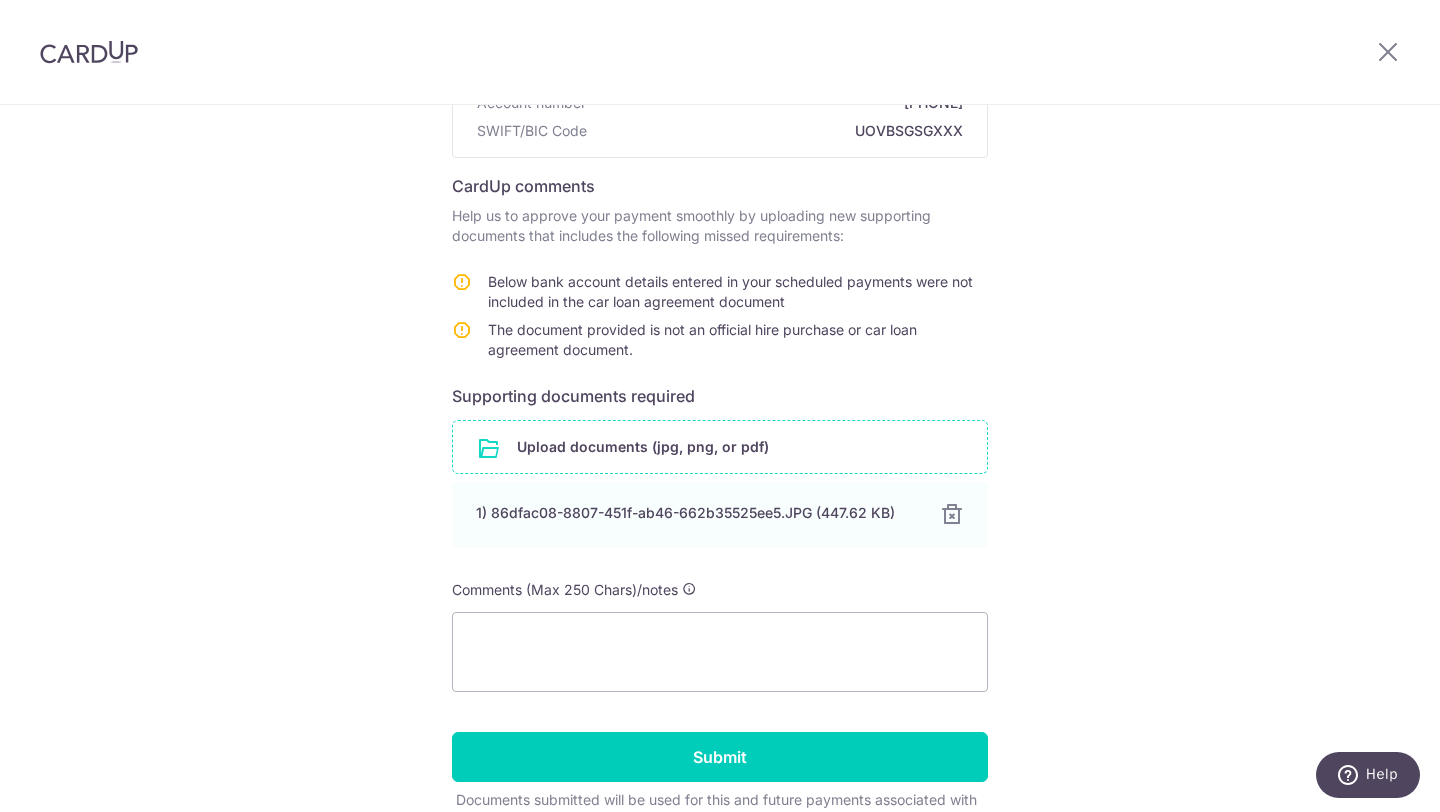 click at bounding box center (720, 447) 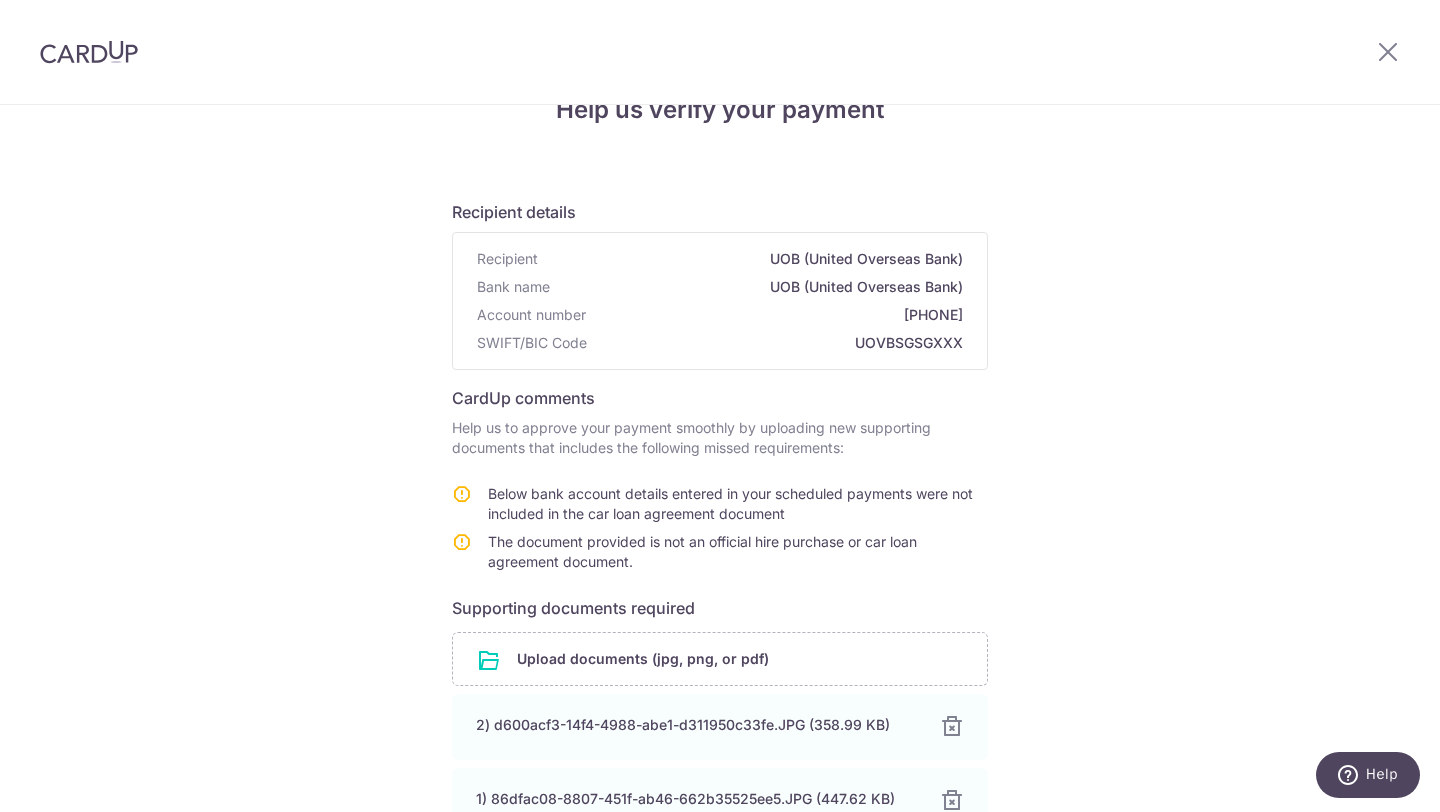 scroll, scrollTop: 0, scrollLeft: 0, axis: both 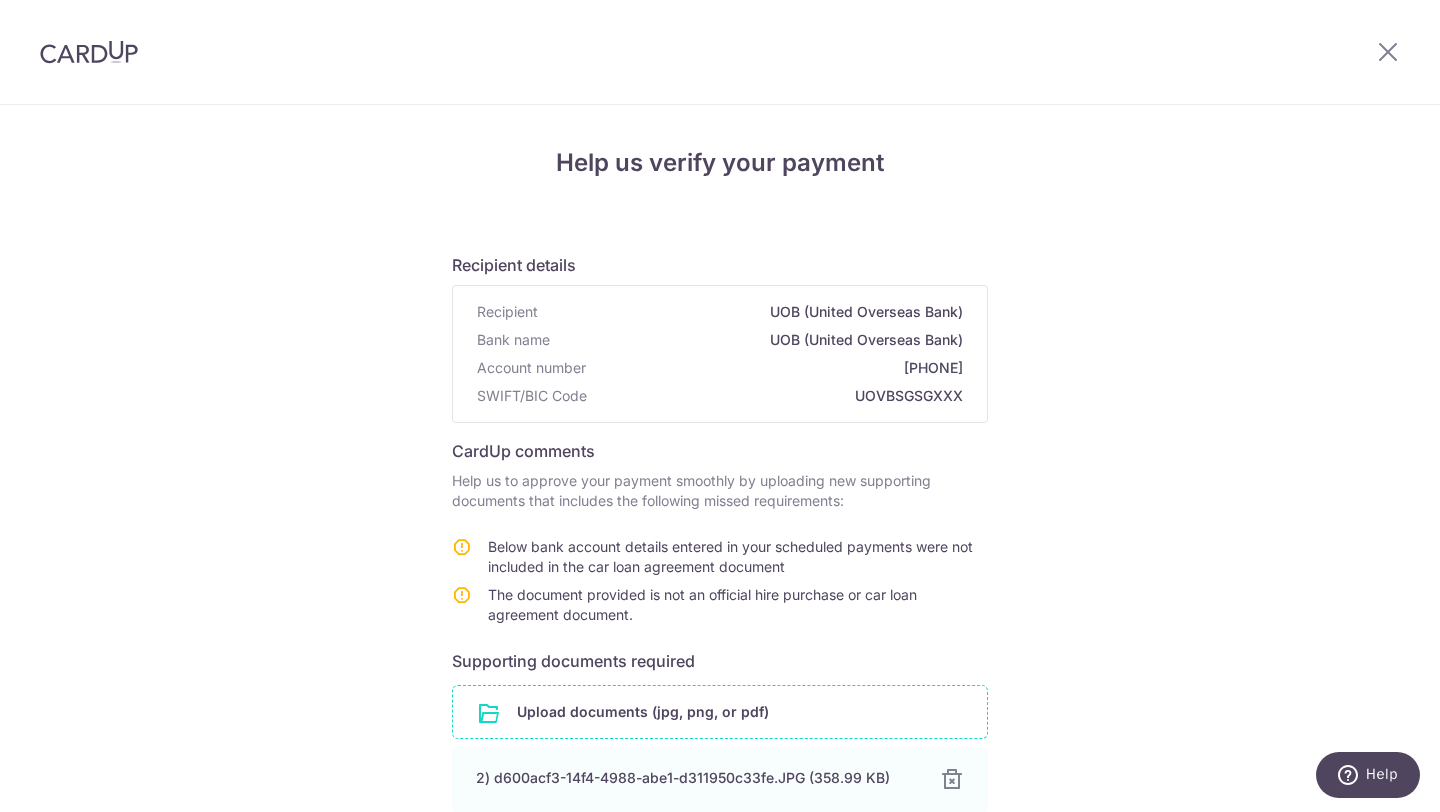 click at bounding box center [720, 712] 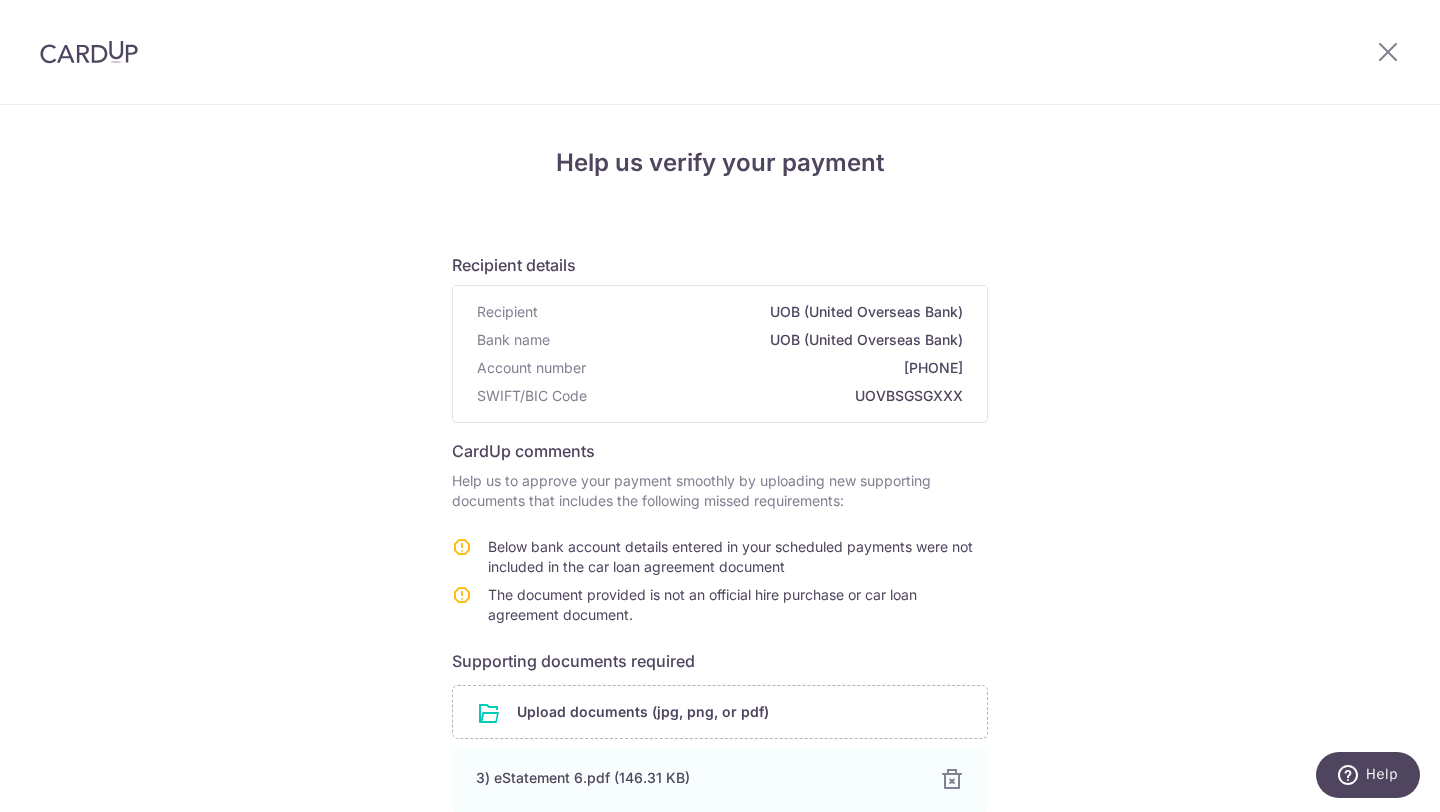scroll, scrollTop: 525, scrollLeft: 0, axis: vertical 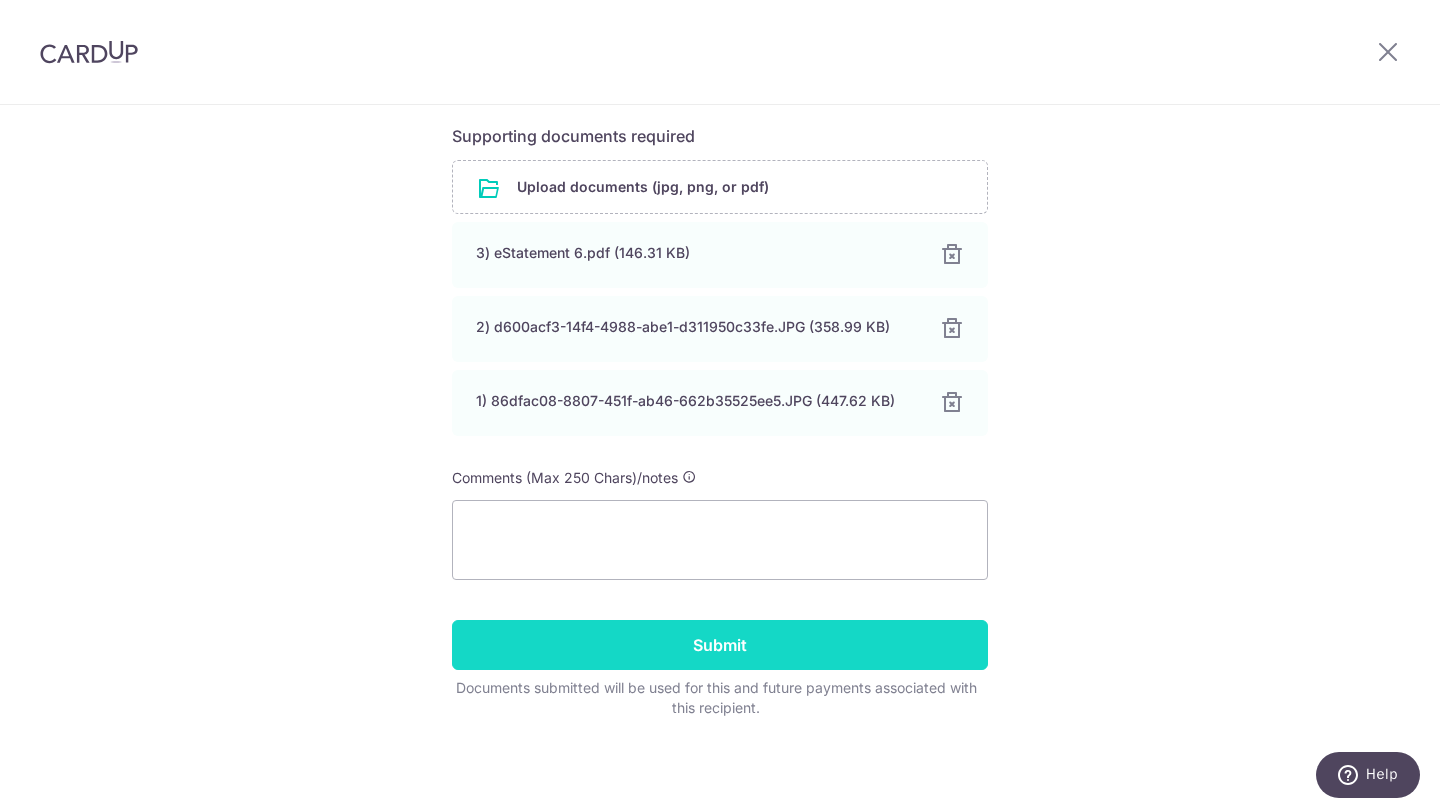 click on "Submit" at bounding box center [720, 645] 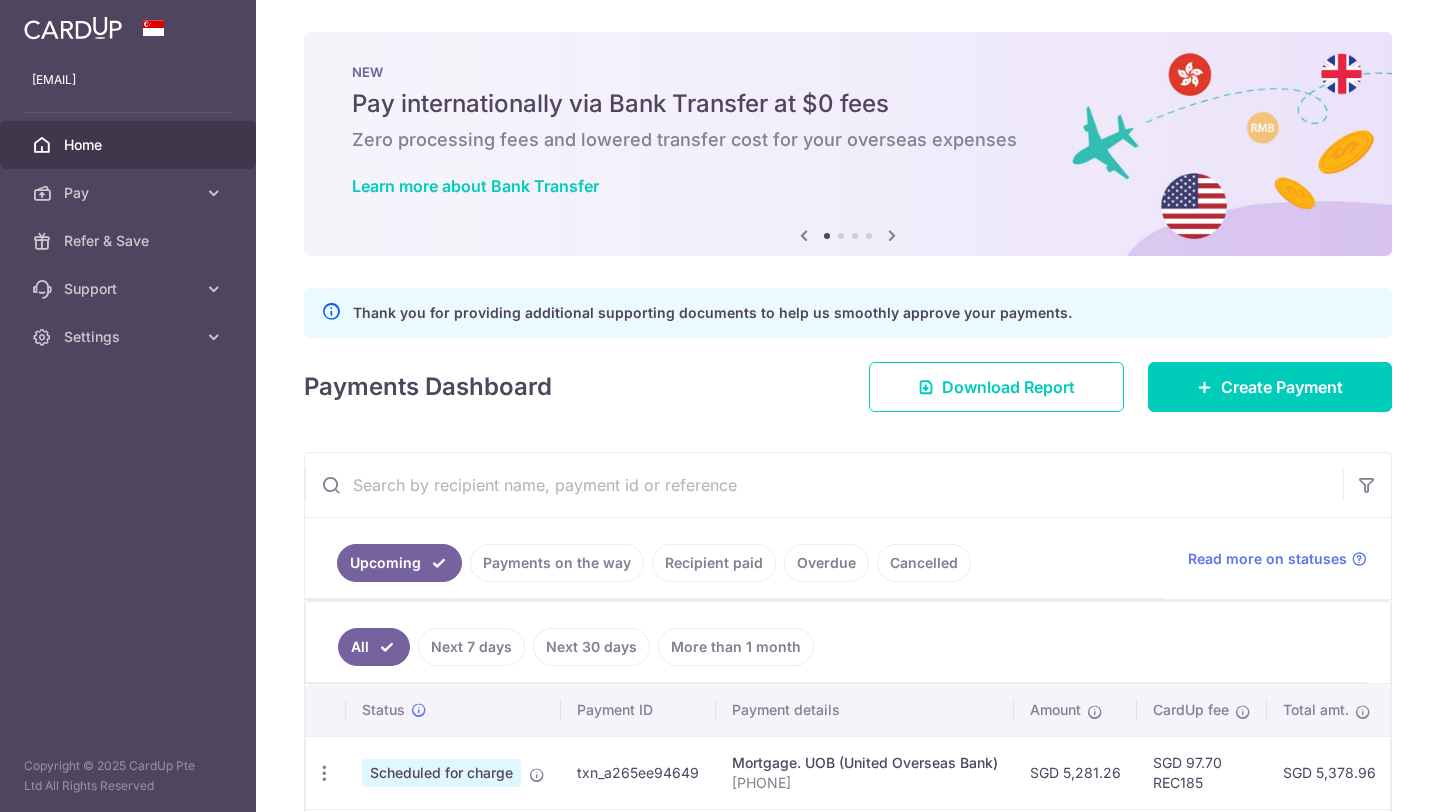 scroll, scrollTop: 0, scrollLeft: 0, axis: both 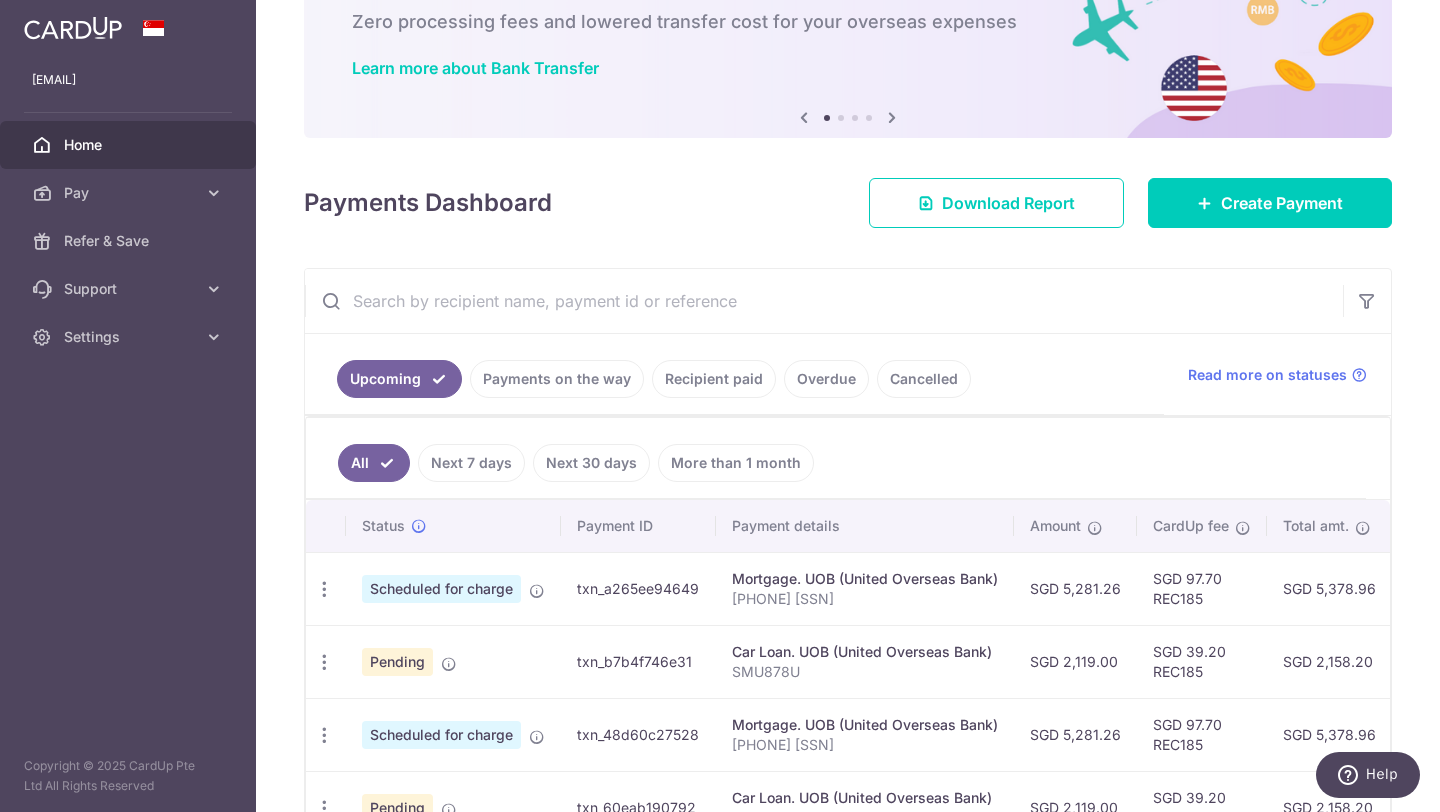 click on "Overdue" at bounding box center [826, 379] 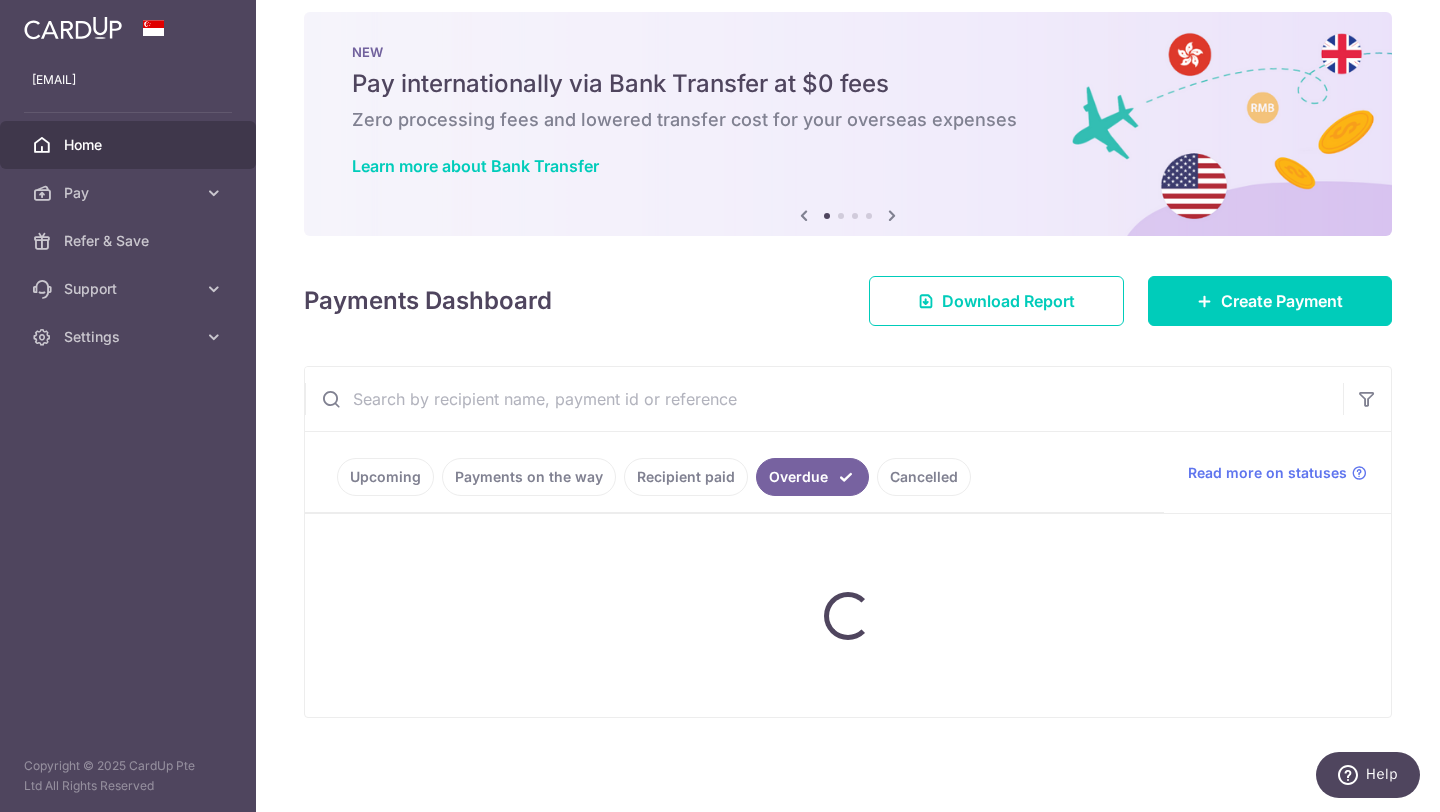 scroll, scrollTop: 0, scrollLeft: 0, axis: both 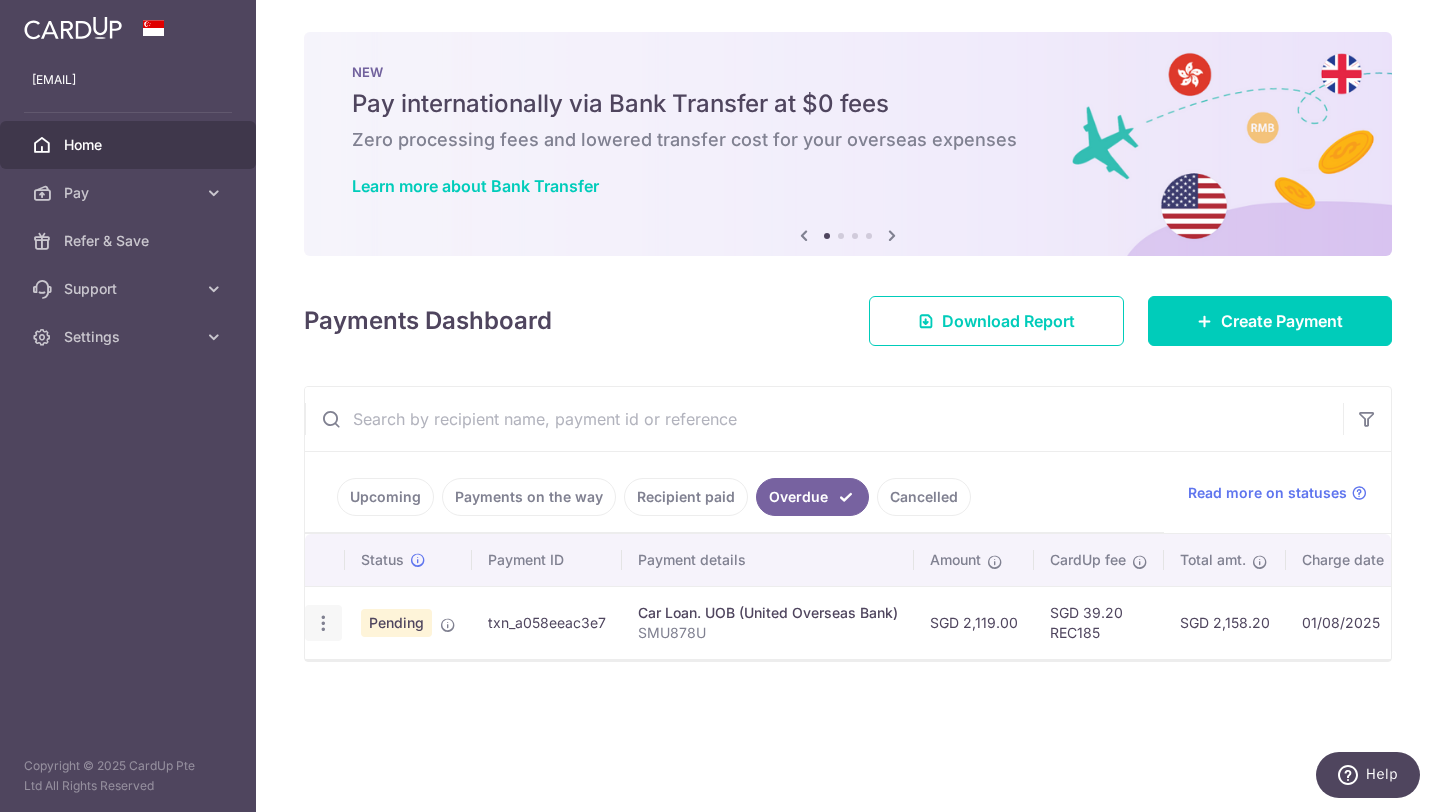 click at bounding box center [323, 623] 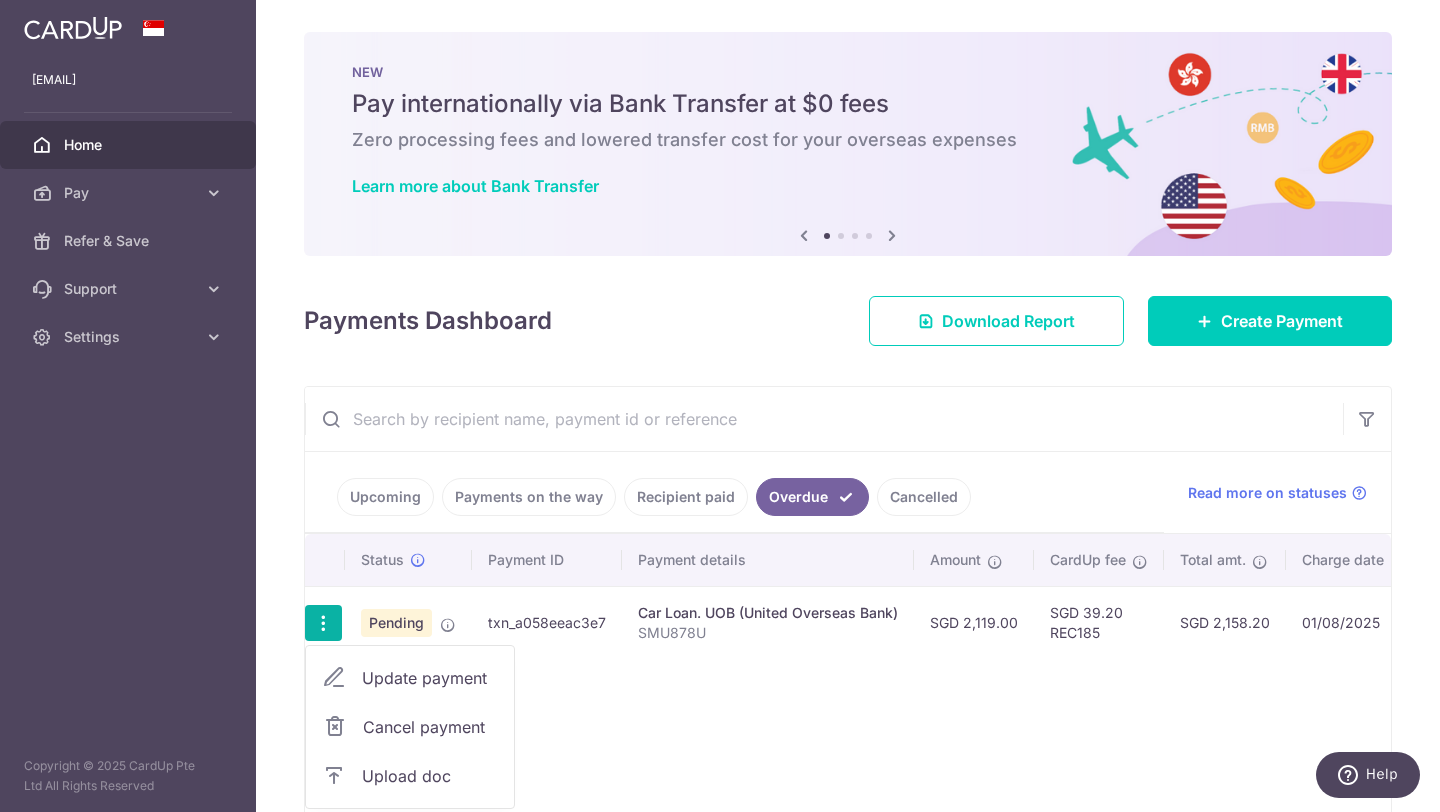 scroll, scrollTop: 118, scrollLeft: 0, axis: vertical 